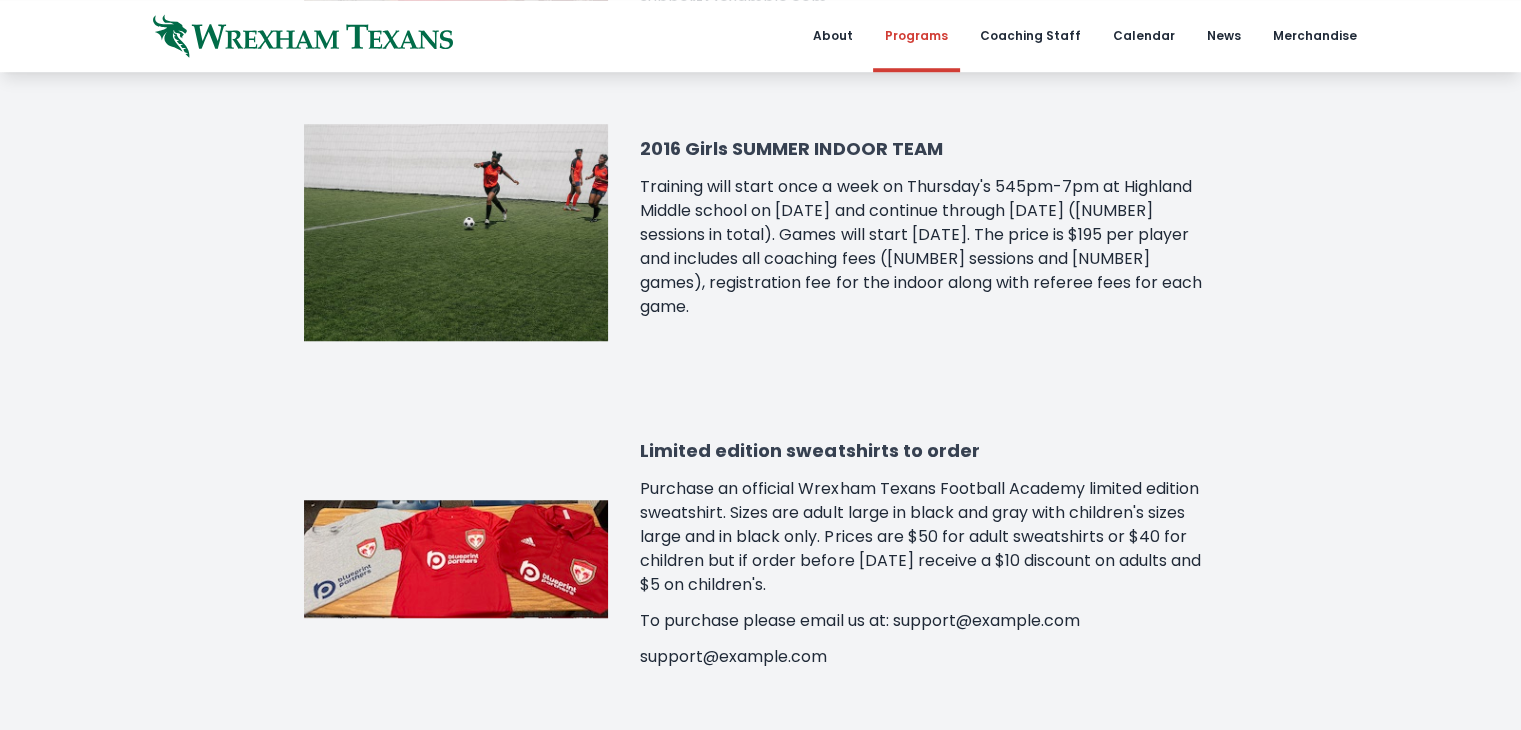 scroll, scrollTop: 1615, scrollLeft: 0, axis: vertical 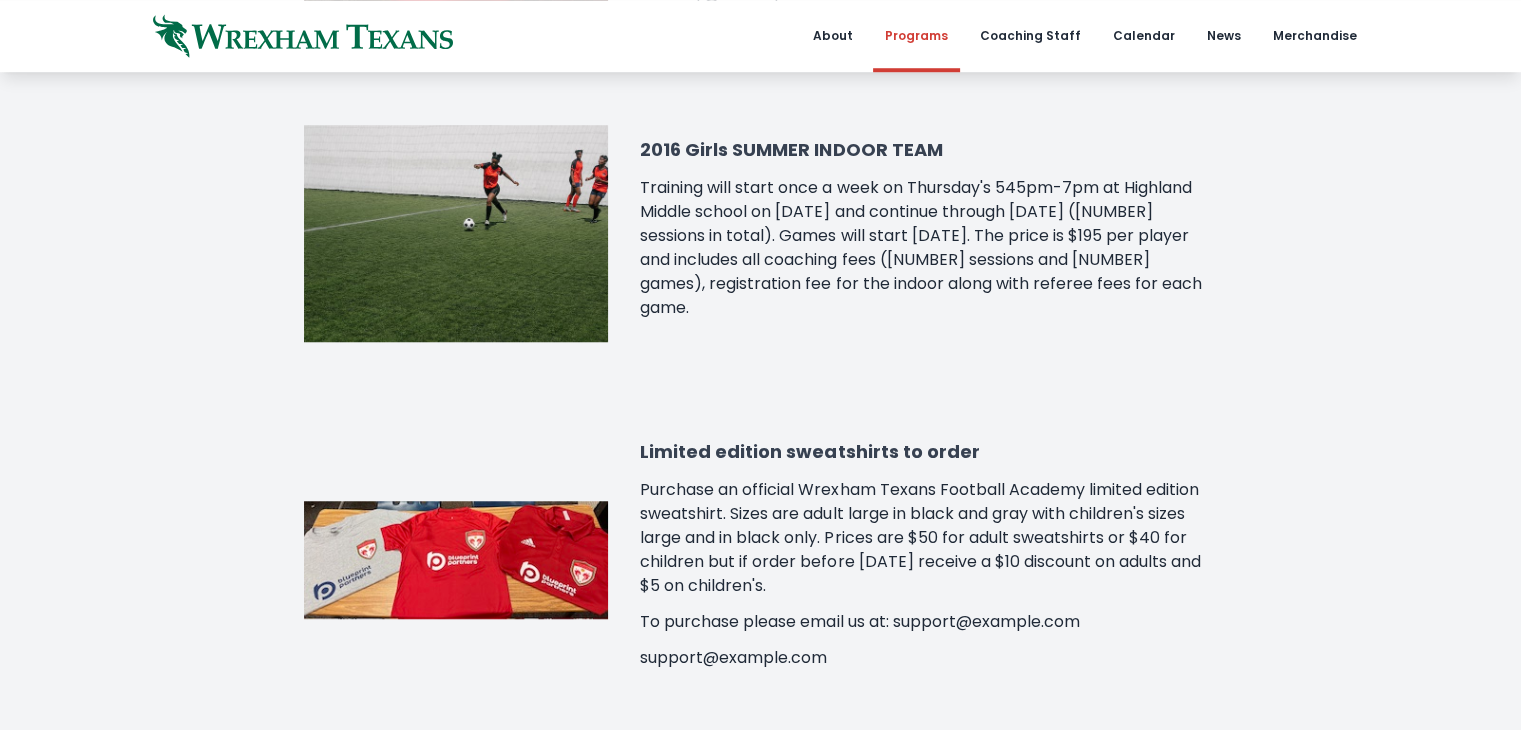 click on "2016 Girls SUMMER INDOOR TEAM" at bounding box center (928, 150) 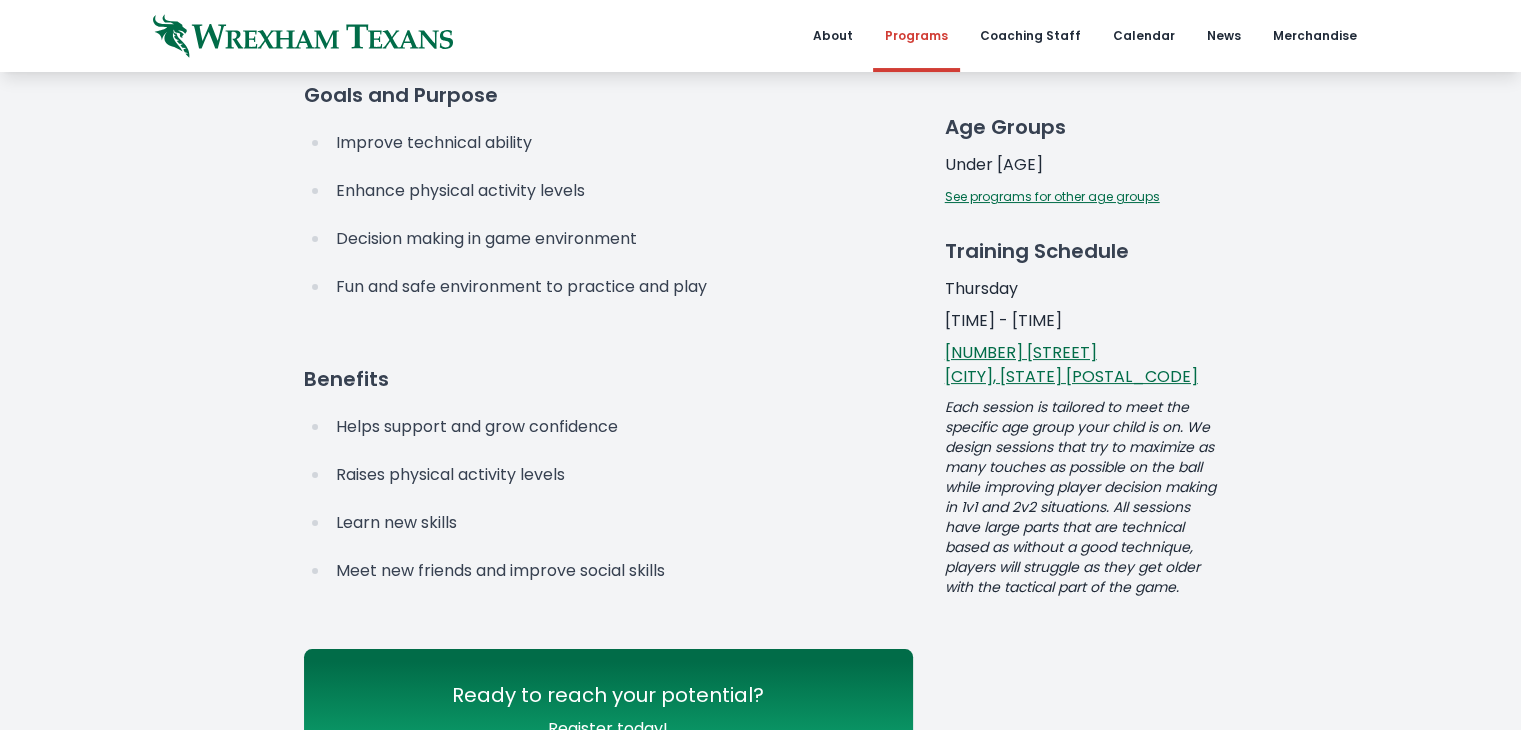 scroll, scrollTop: 292, scrollLeft: 0, axis: vertical 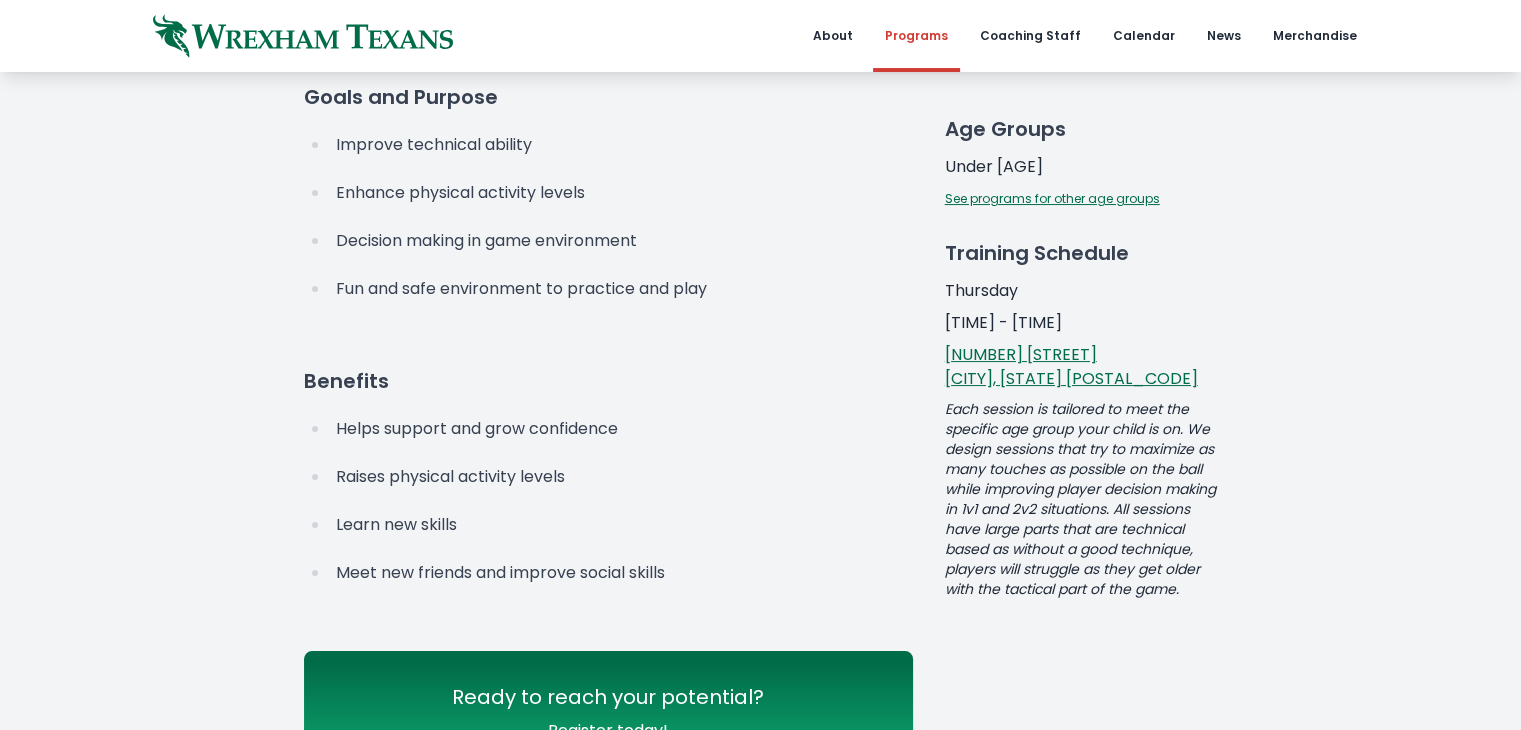 click on "See programs for other age groups" at bounding box center [1052, 198] 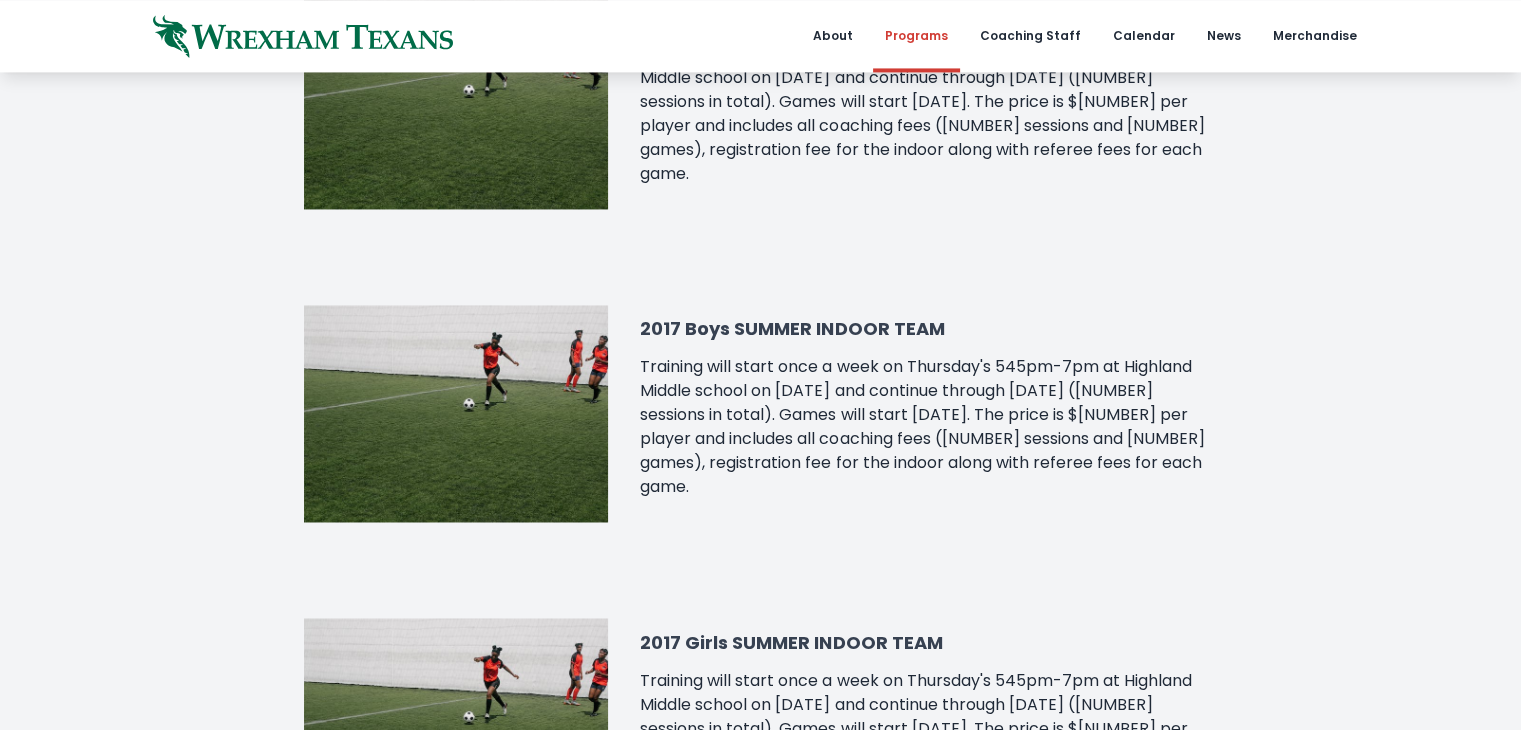 scroll, scrollTop: 3220, scrollLeft: 0, axis: vertical 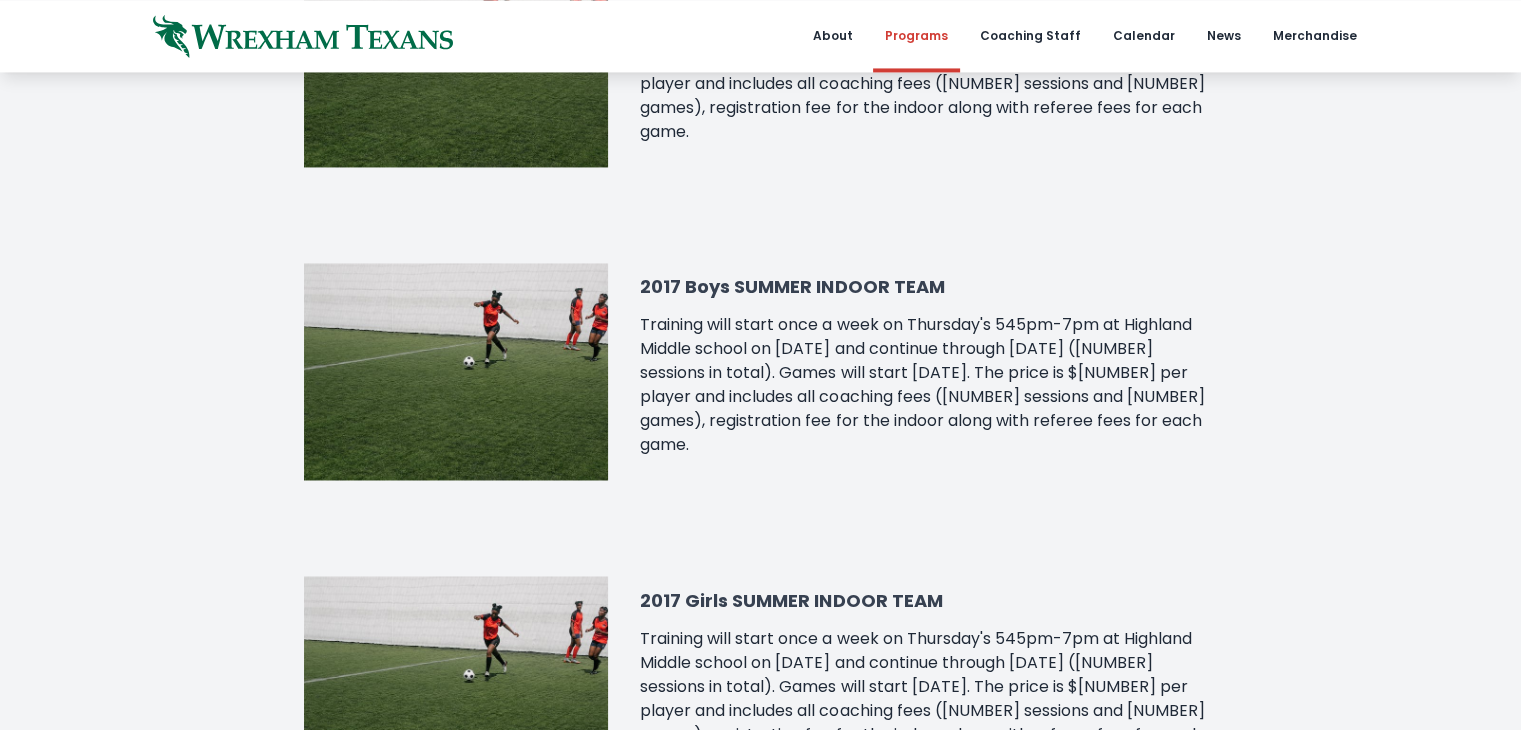 click on "Training will start once a week on Thursday's 545pm-7pm at Highland Middle school on July 10 and continue through August 28th (8 sessions in total). Games will start August 09th. The price is $195 per player and includes all coaching fees (8 sessions and 8 games), registration fee for the indoor along with referee fees for each game." at bounding box center [928, 698] 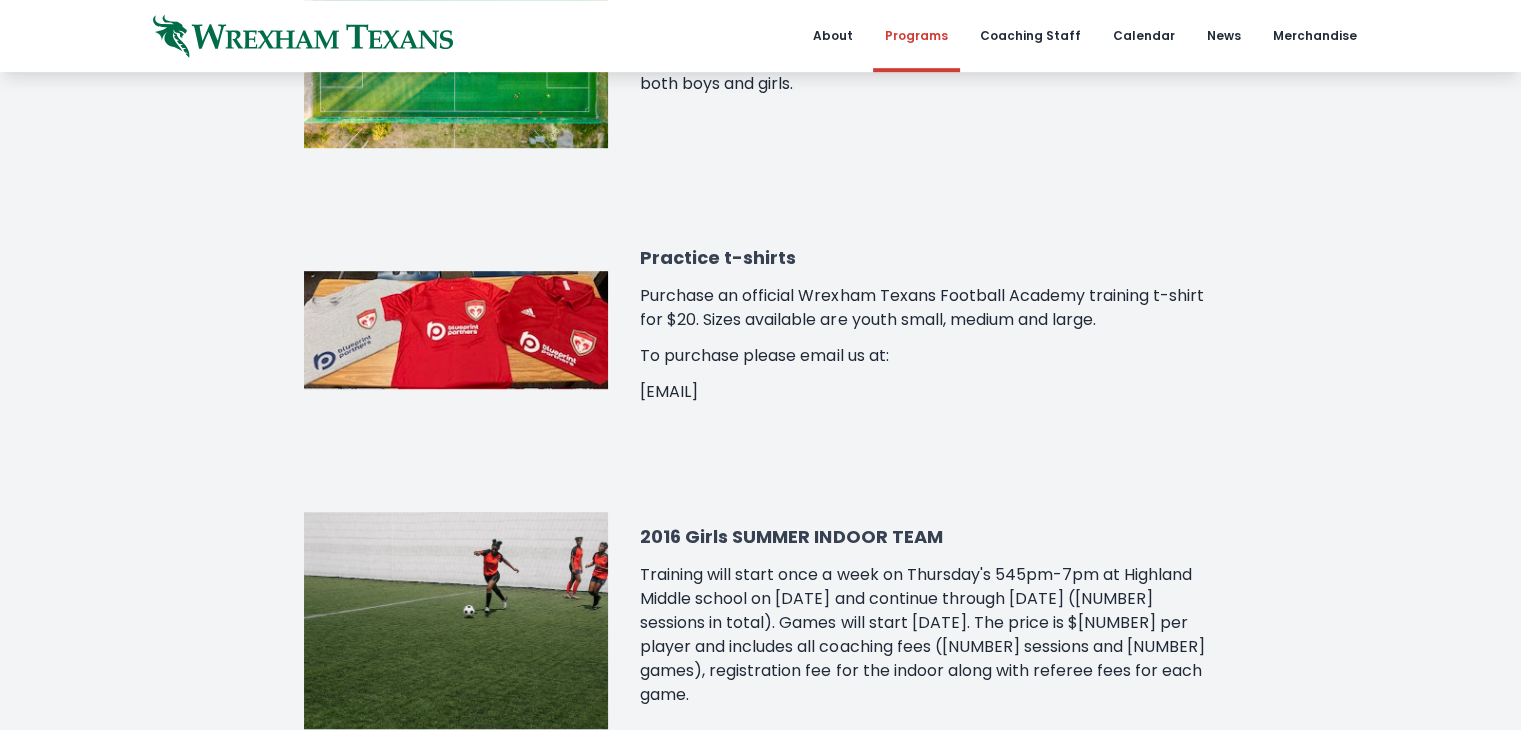 scroll, scrollTop: 1350, scrollLeft: 0, axis: vertical 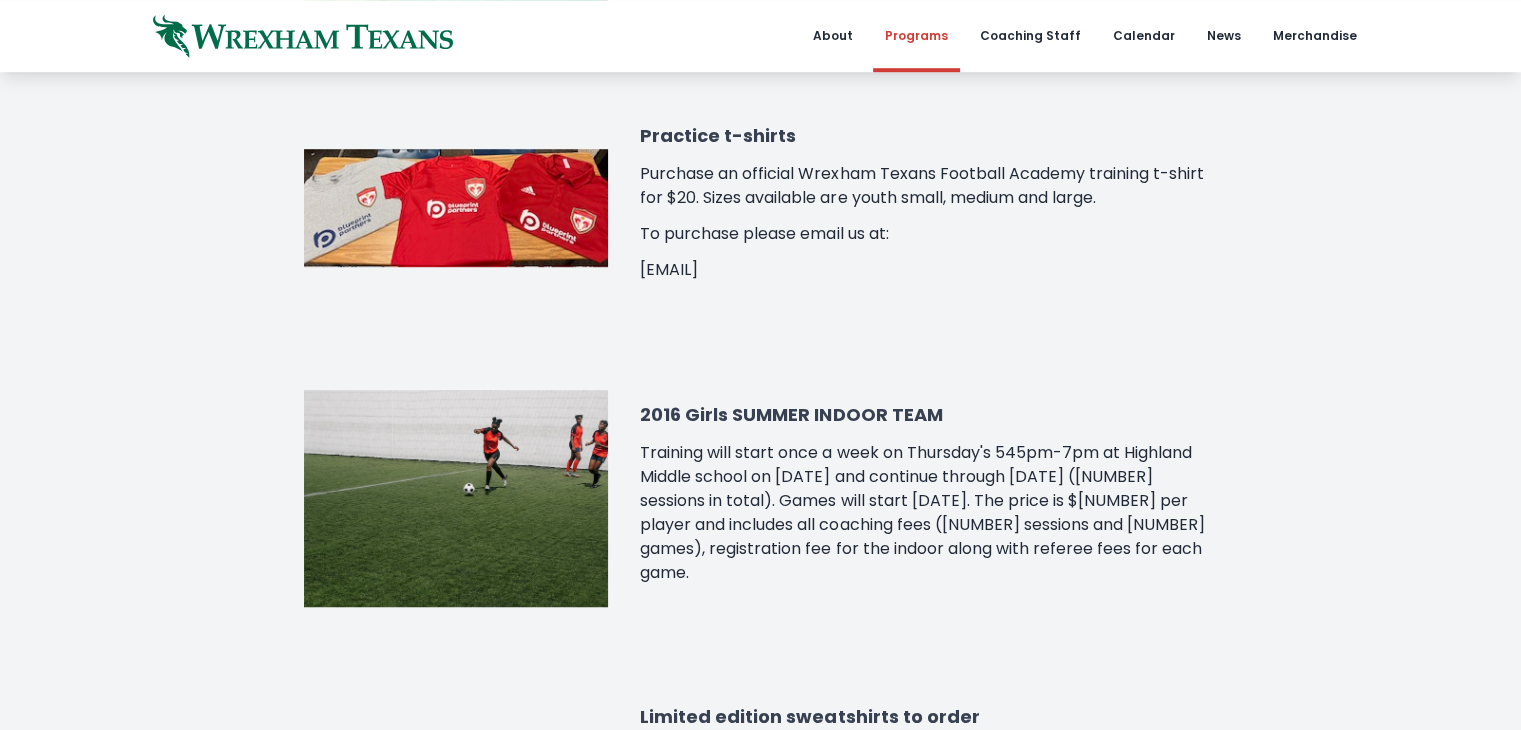click at bounding box center (456, 498) 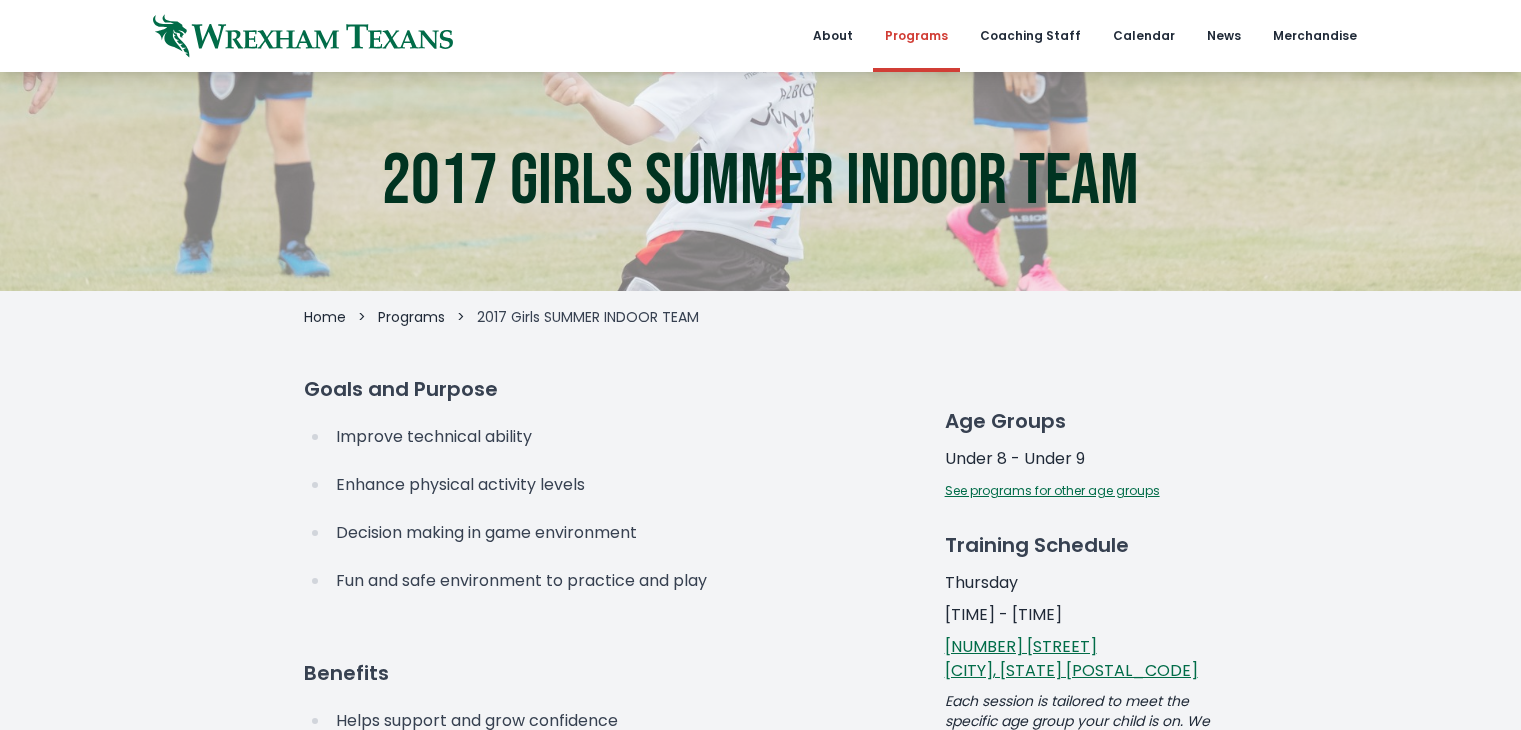 scroll, scrollTop: 0, scrollLeft: 0, axis: both 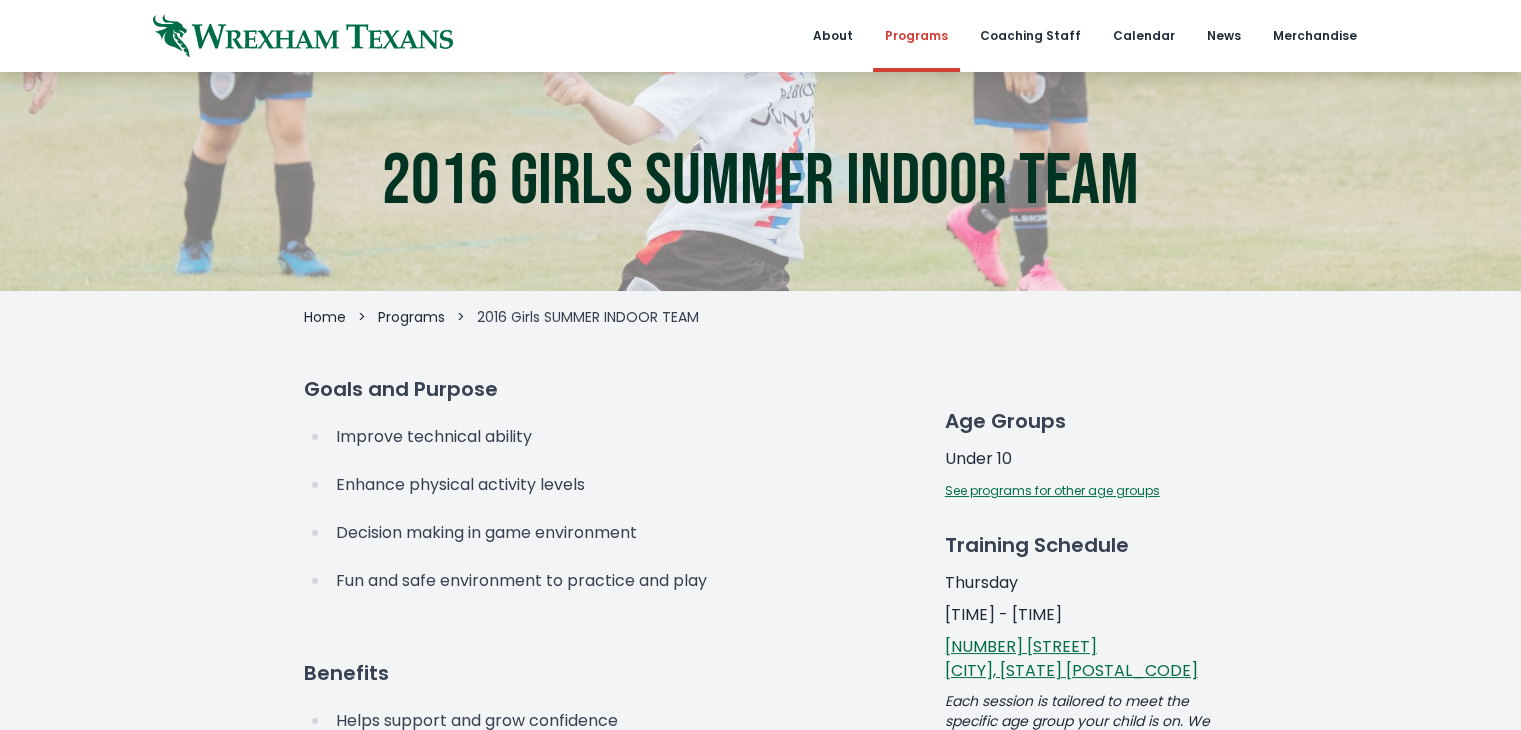 click on "Home" at bounding box center [325, 317] 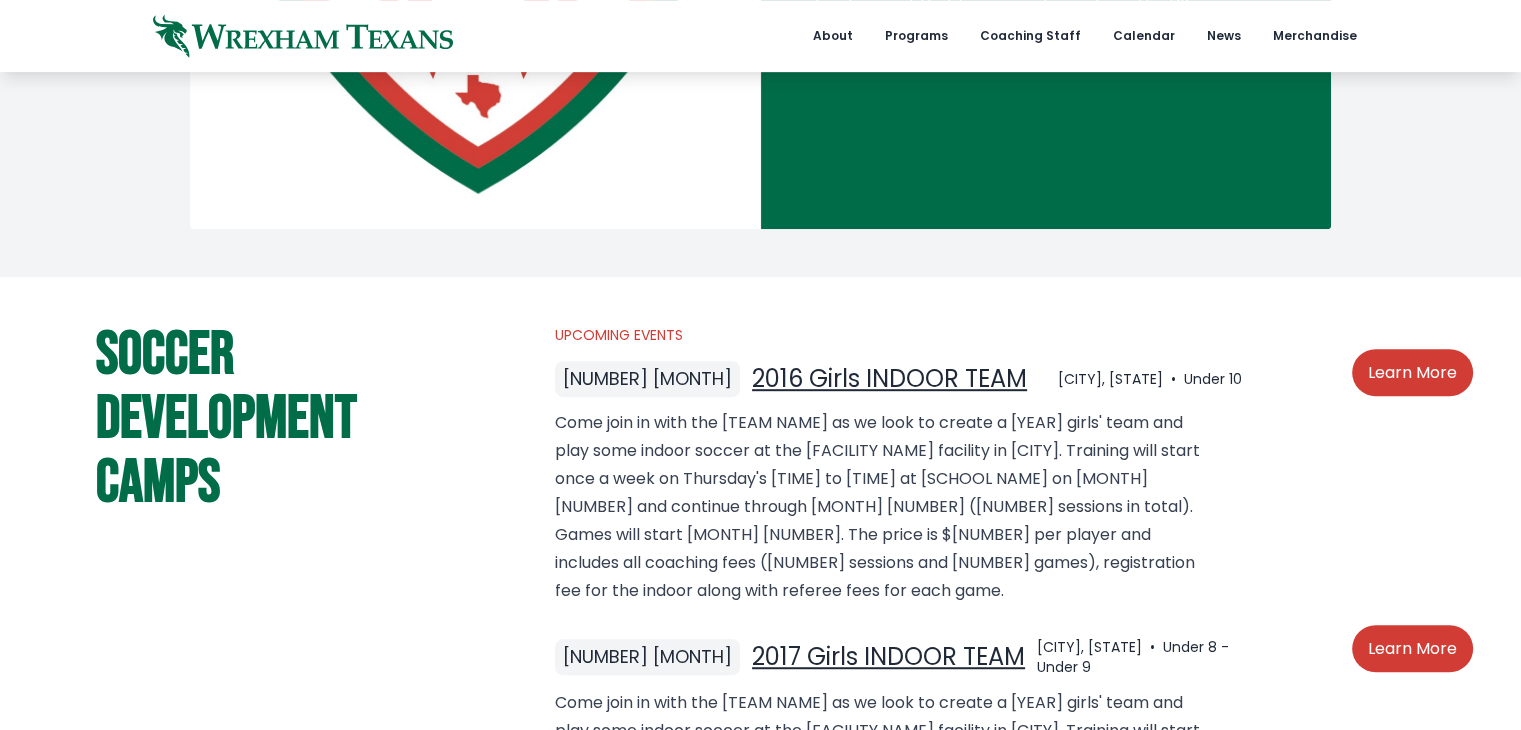 scroll, scrollTop: 1244, scrollLeft: 0, axis: vertical 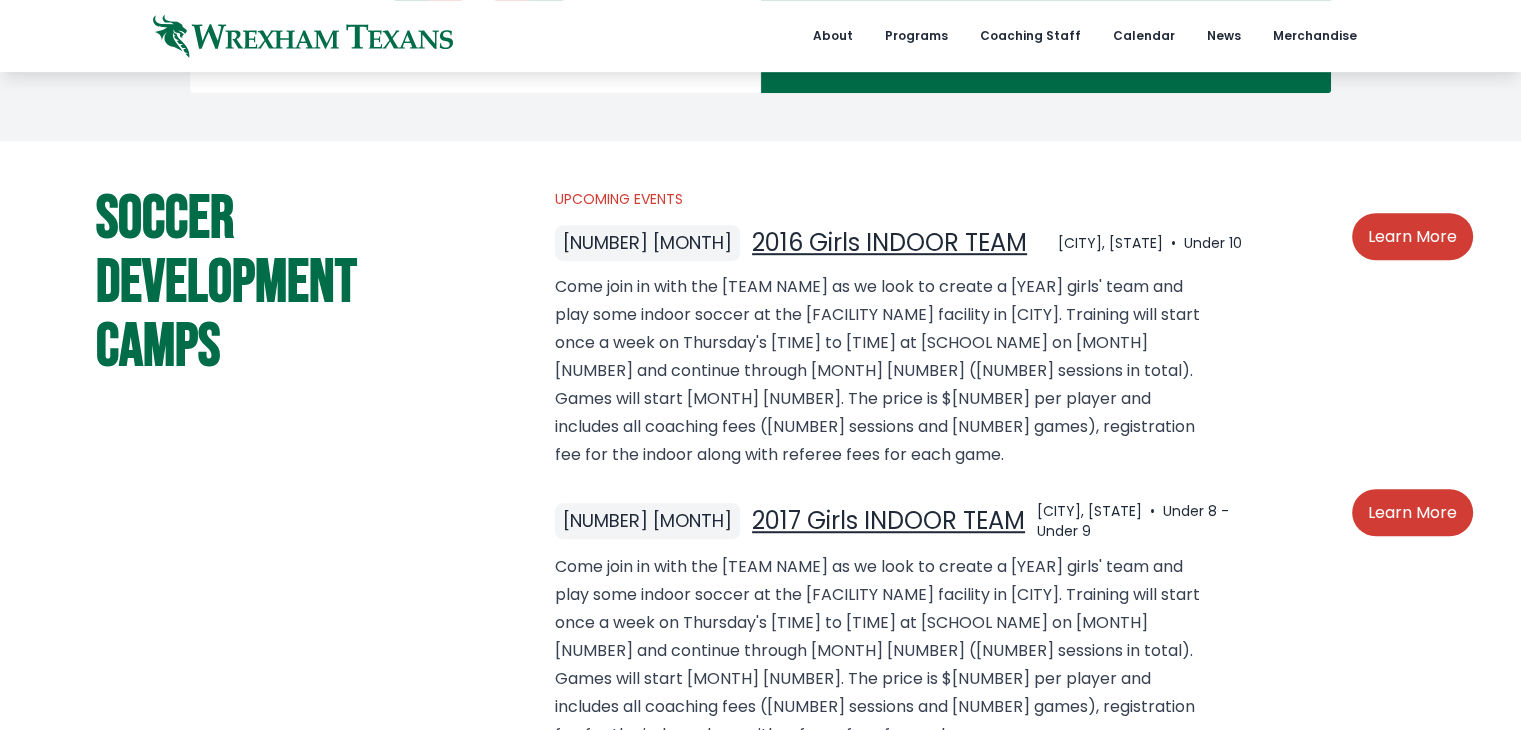 click on "Learn More" at bounding box center [1412, 236] 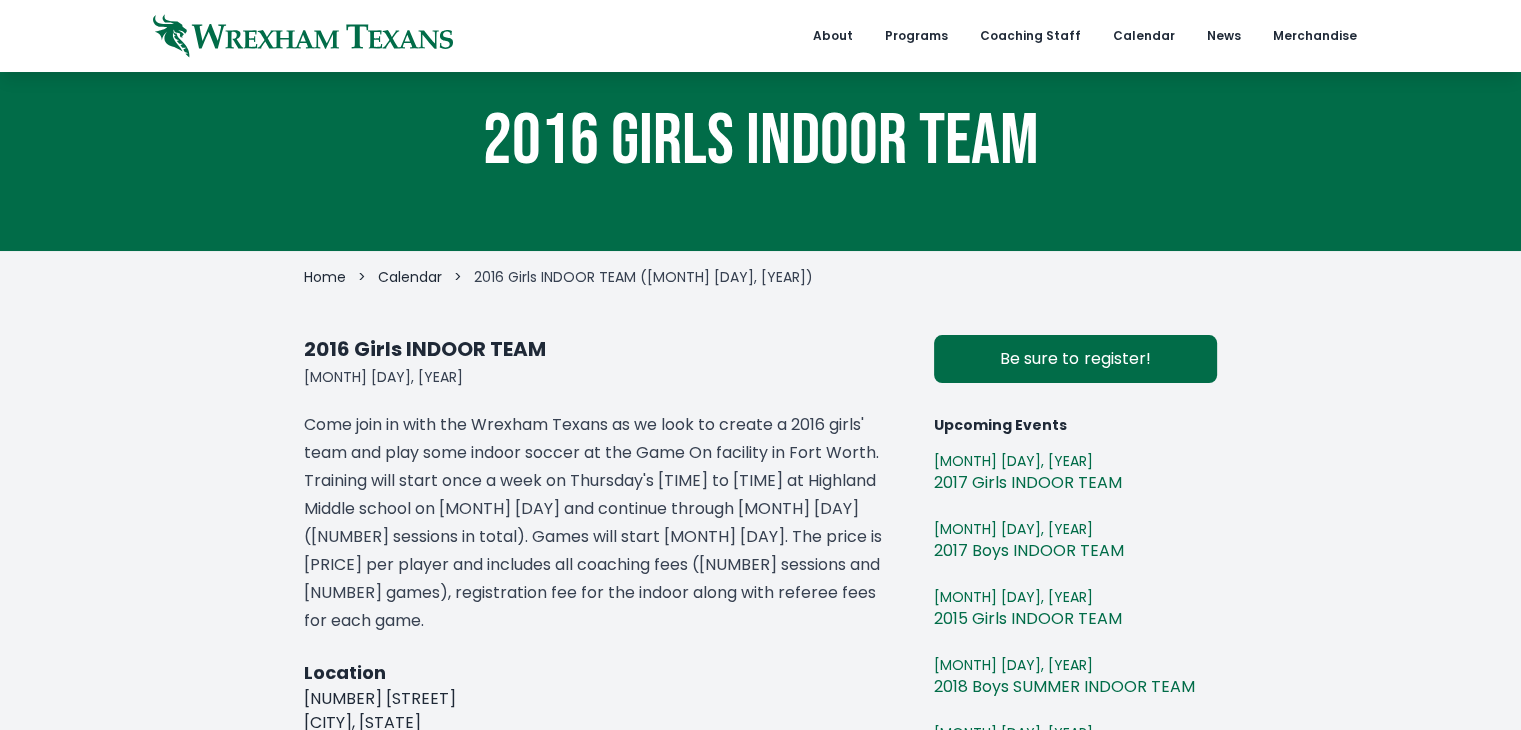 scroll, scrollTop: 41, scrollLeft: 0, axis: vertical 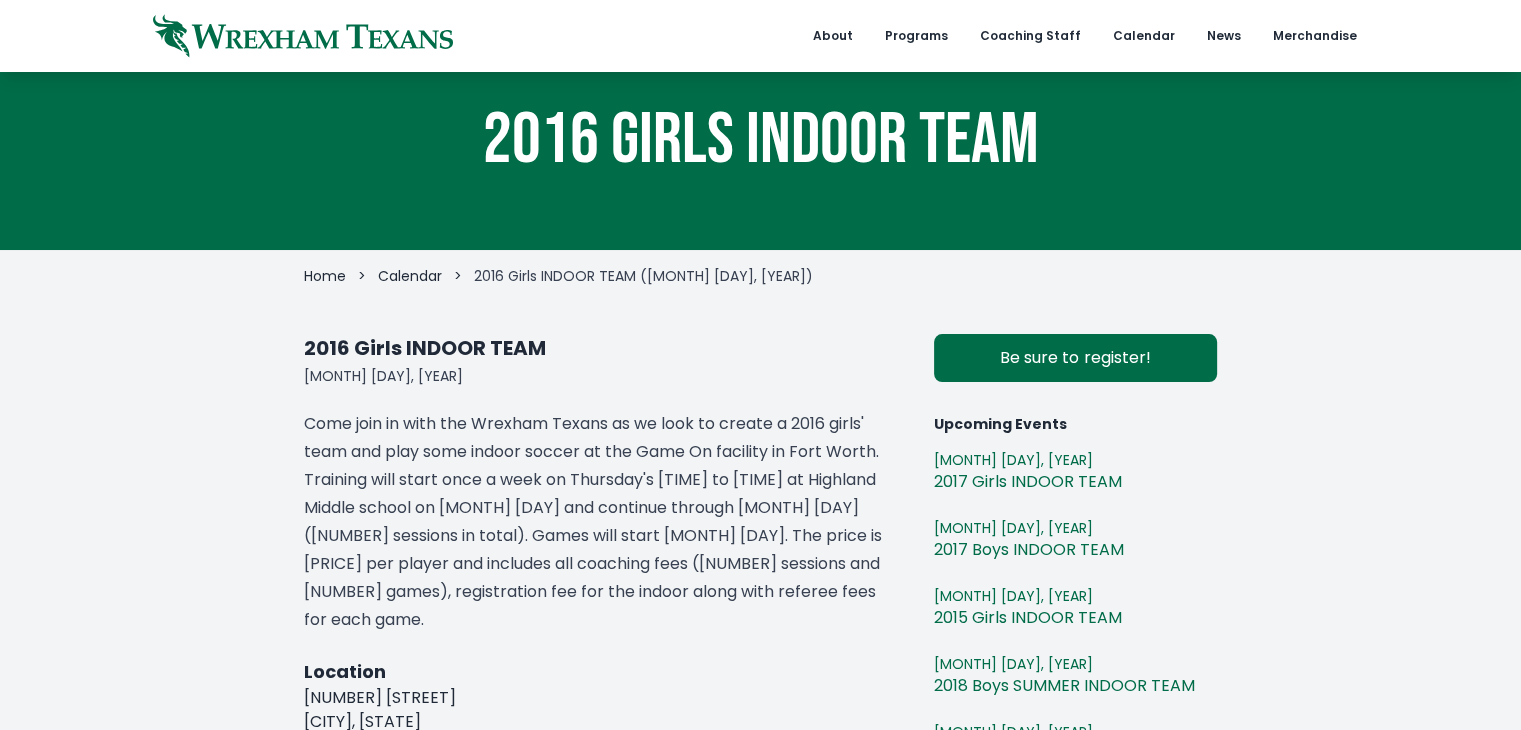 click on "Be sure to register!" at bounding box center [1075, 358] 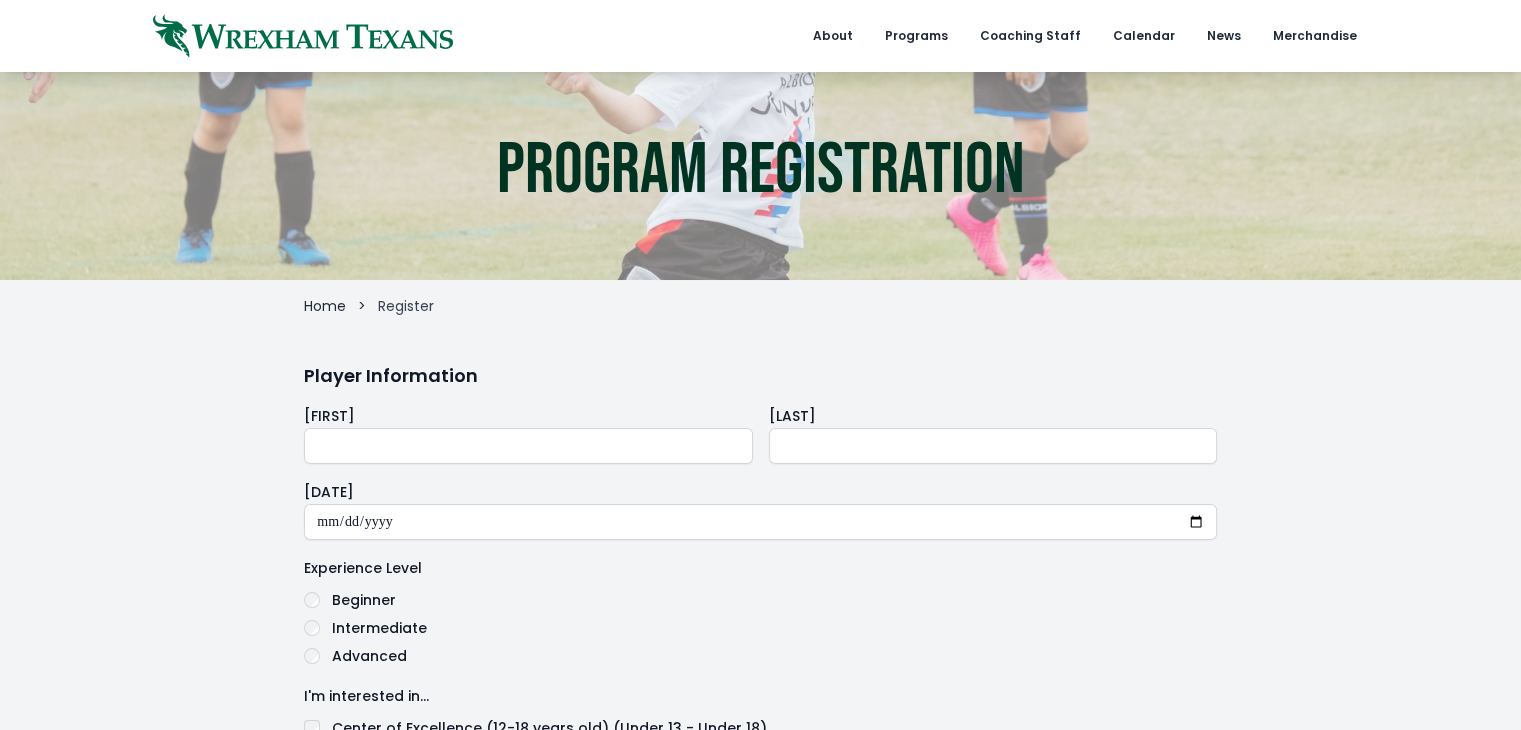 scroll, scrollTop: 0, scrollLeft: 0, axis: both 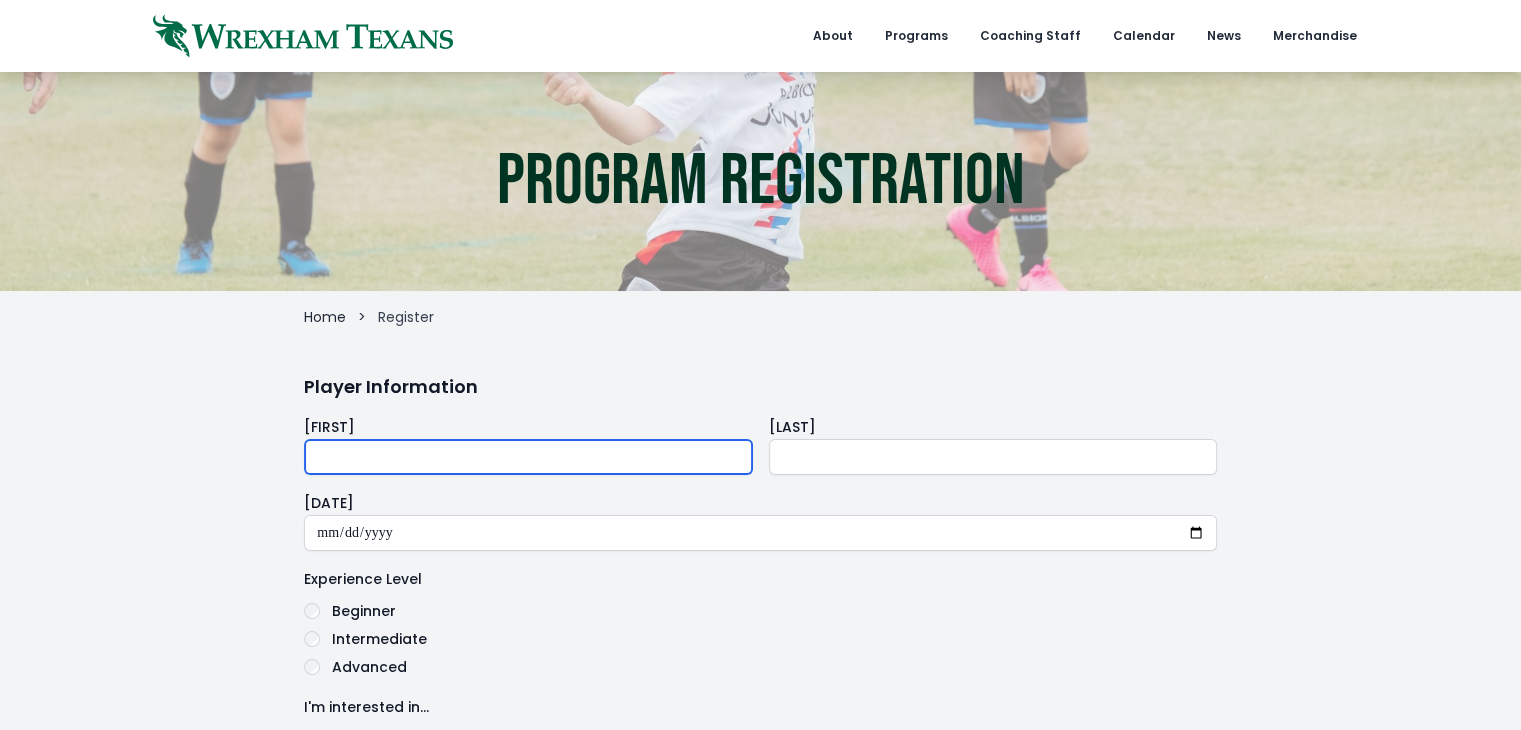 click at bounding box center (528, 457) 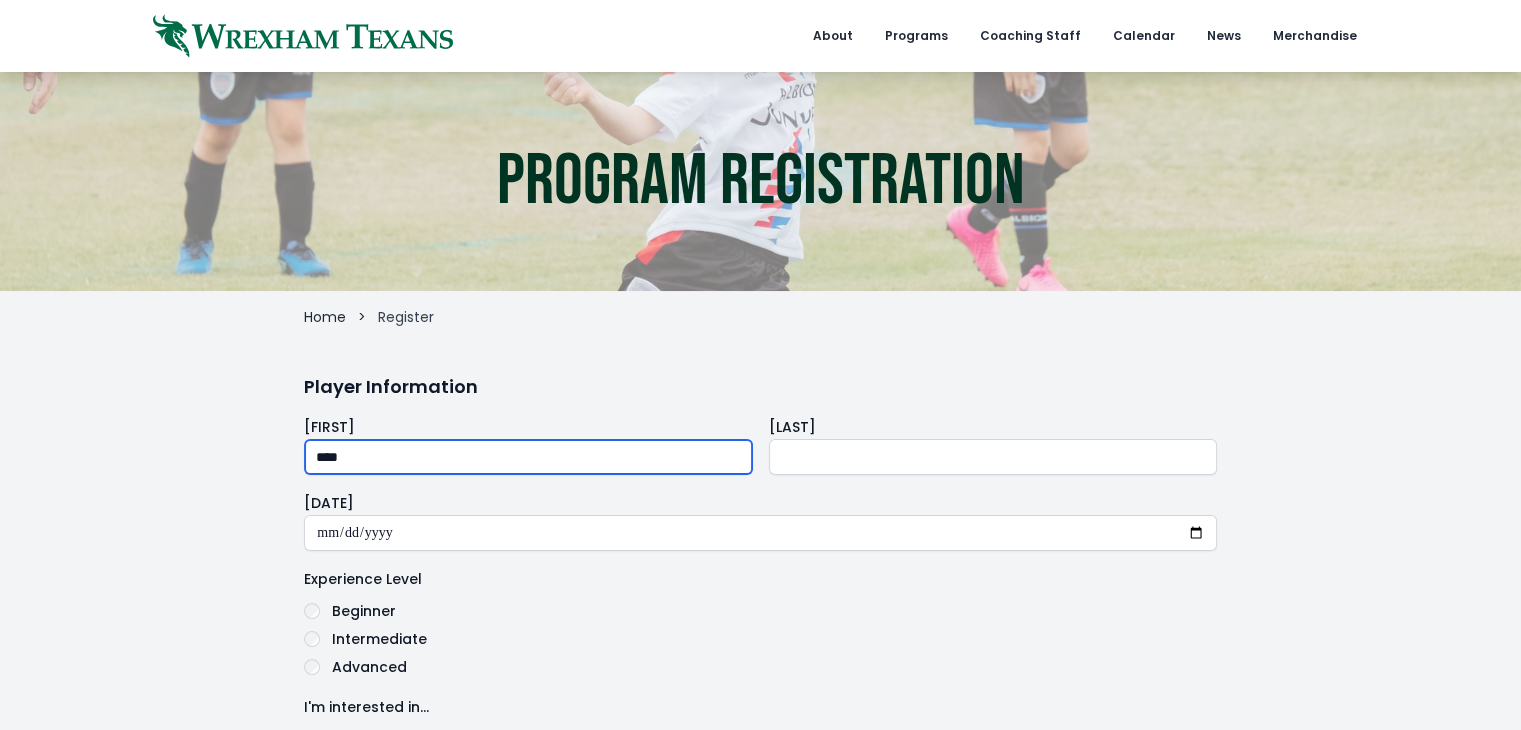 type on "****" 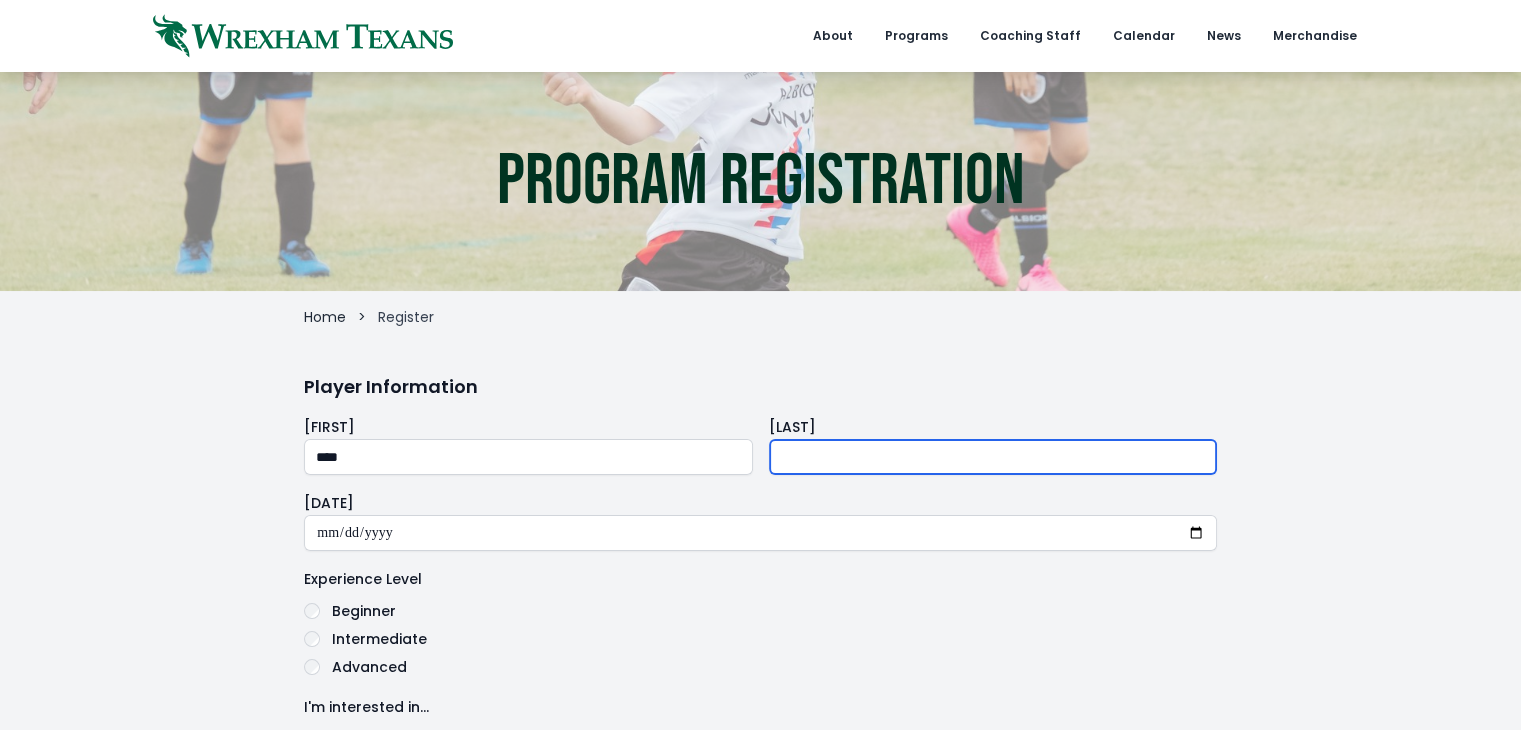click at bounding box center (993, 457) 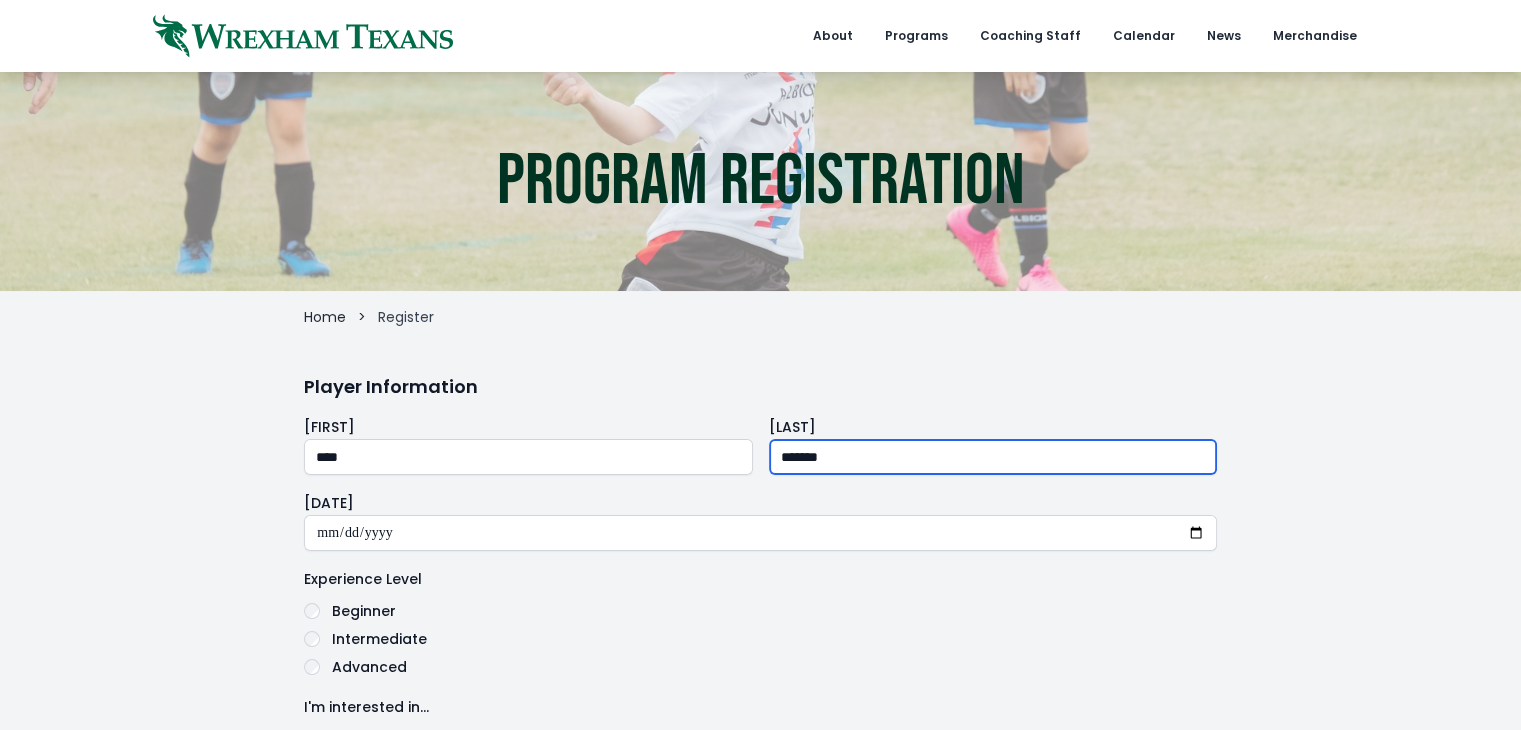type on "*******" 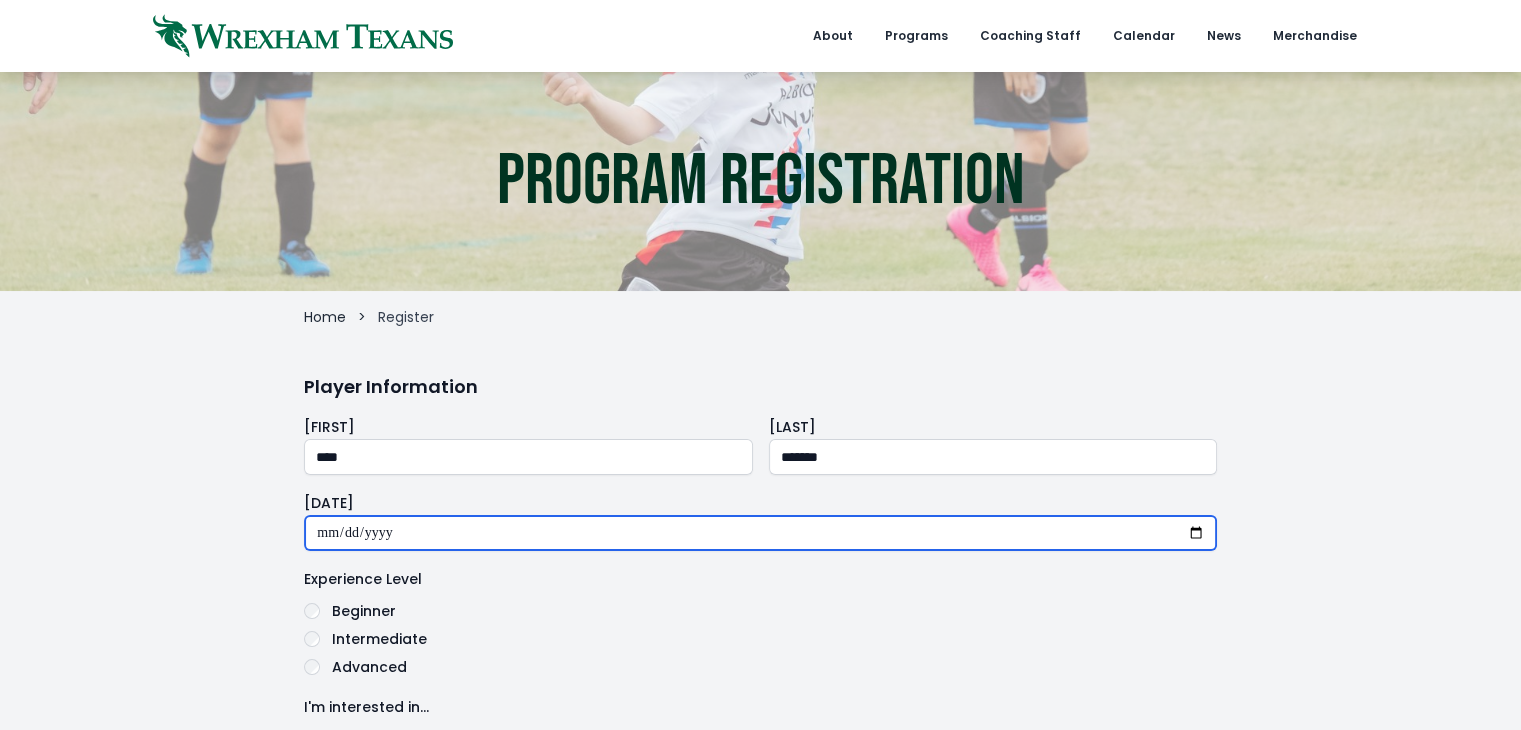 click at bounding box center (760, 533) 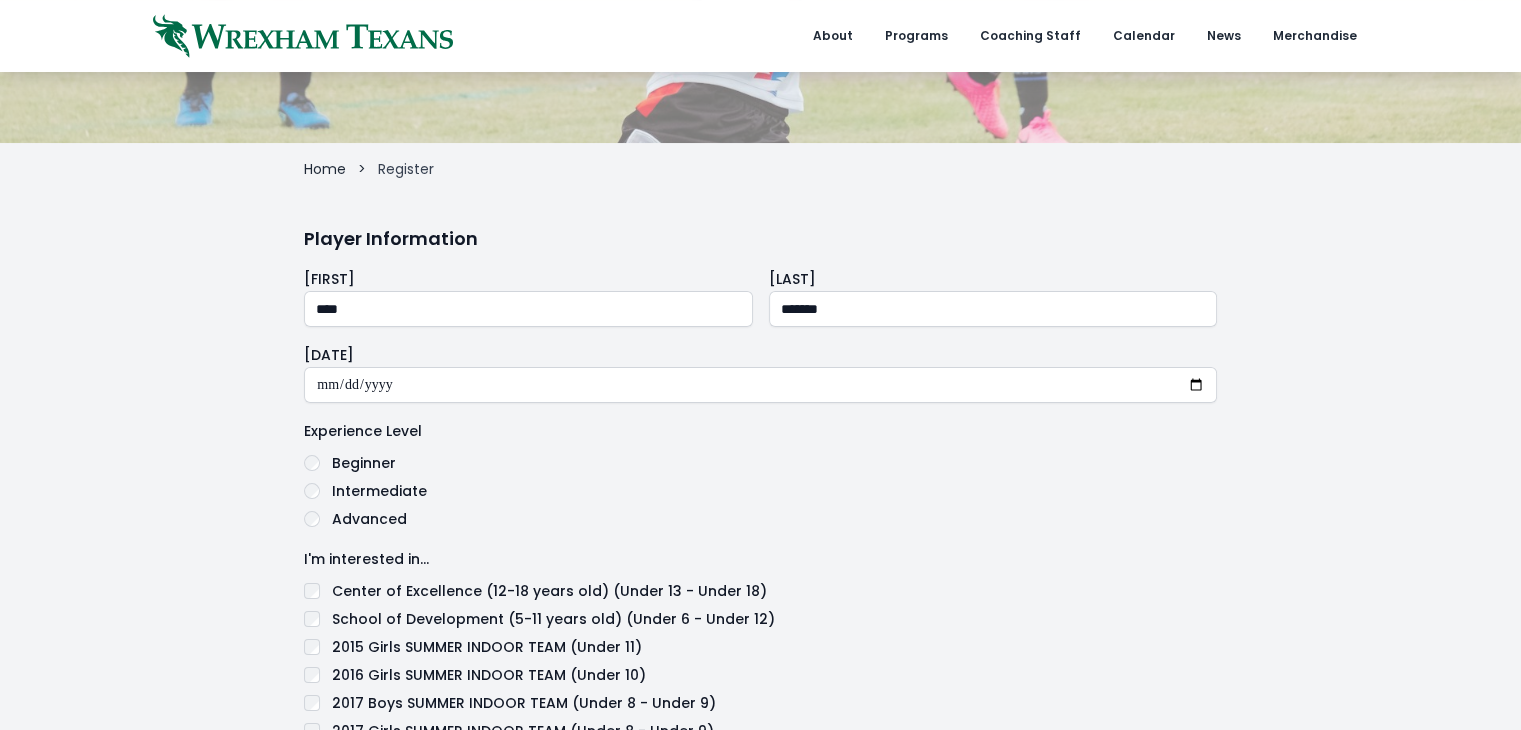 click on "Beginner" at bounding box center (364, 463) 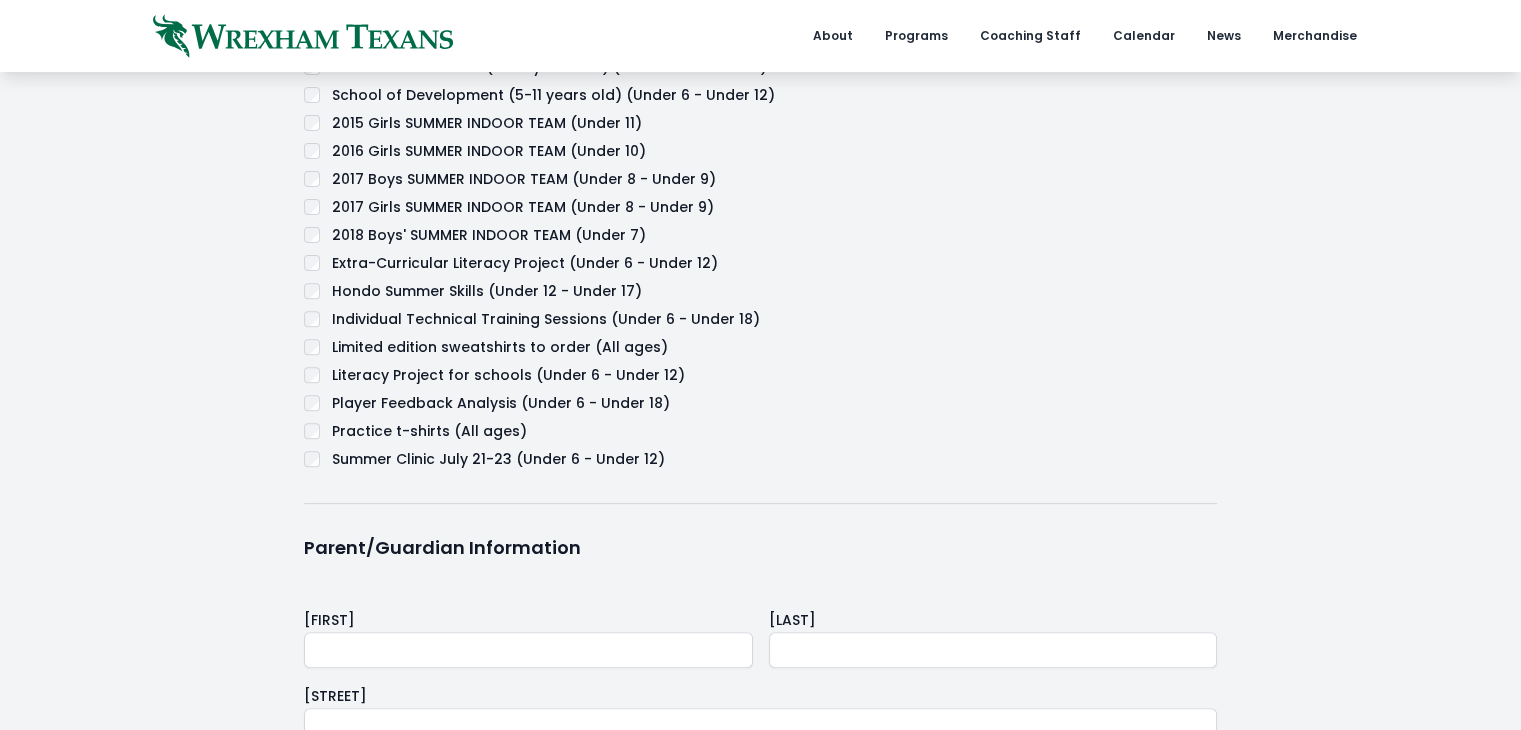 scroll, scrollTop: 672, scrollLeft: 0, axis: vertical 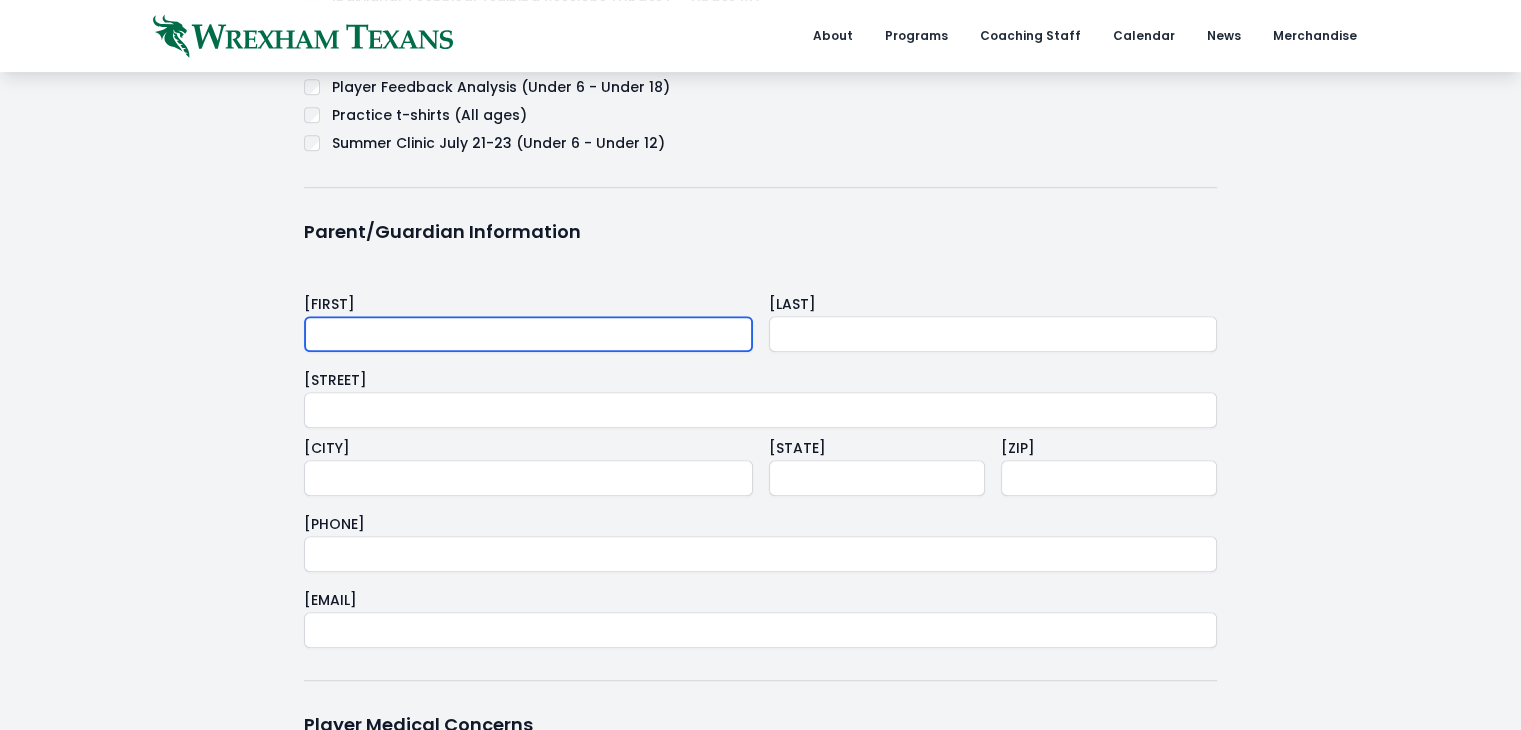 click at bounding box center [528, 334] 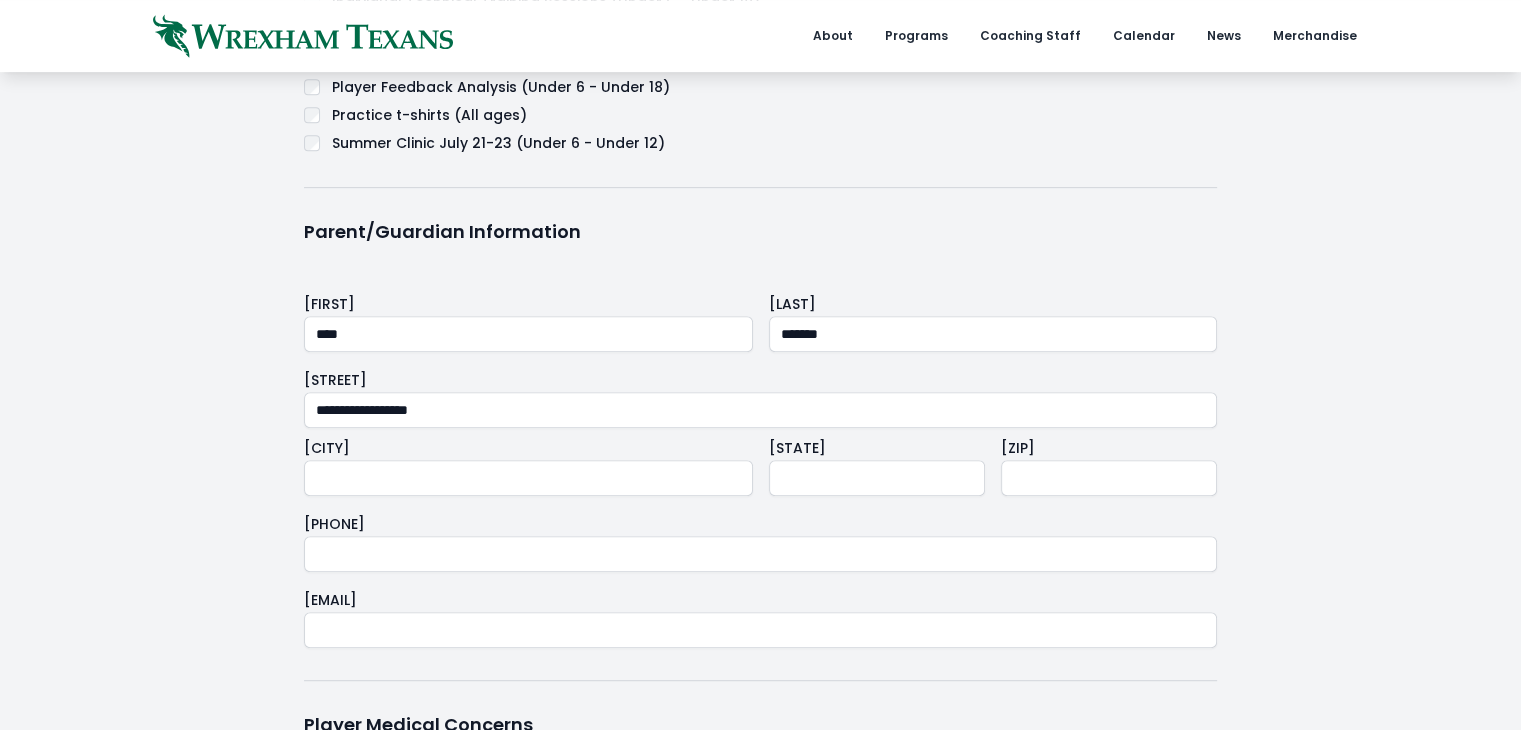 type on "**********" 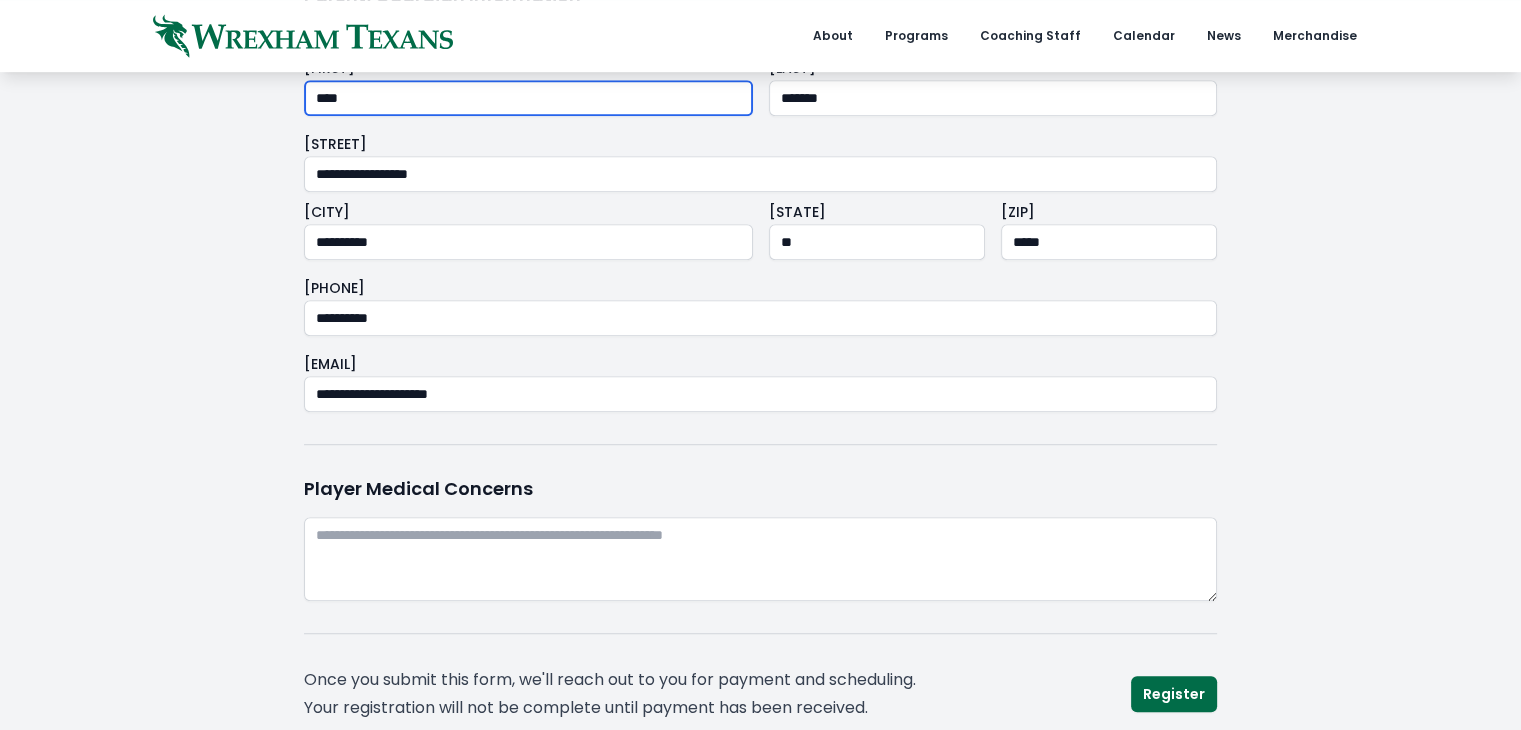 scroll, scrollTop: 1224, scrollLeft: 0, axis: vertical 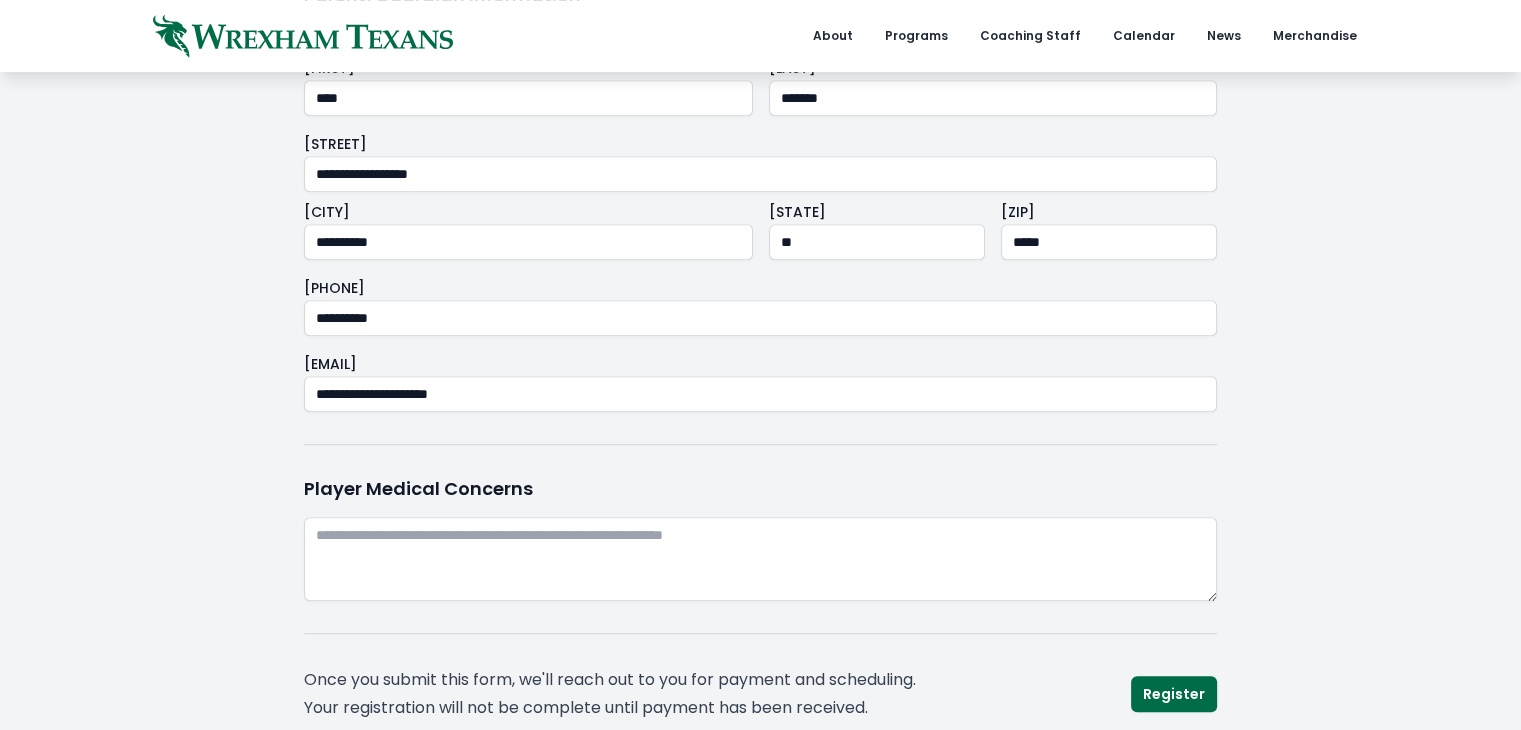 click on "Register" at bounding box center [1174, 694] 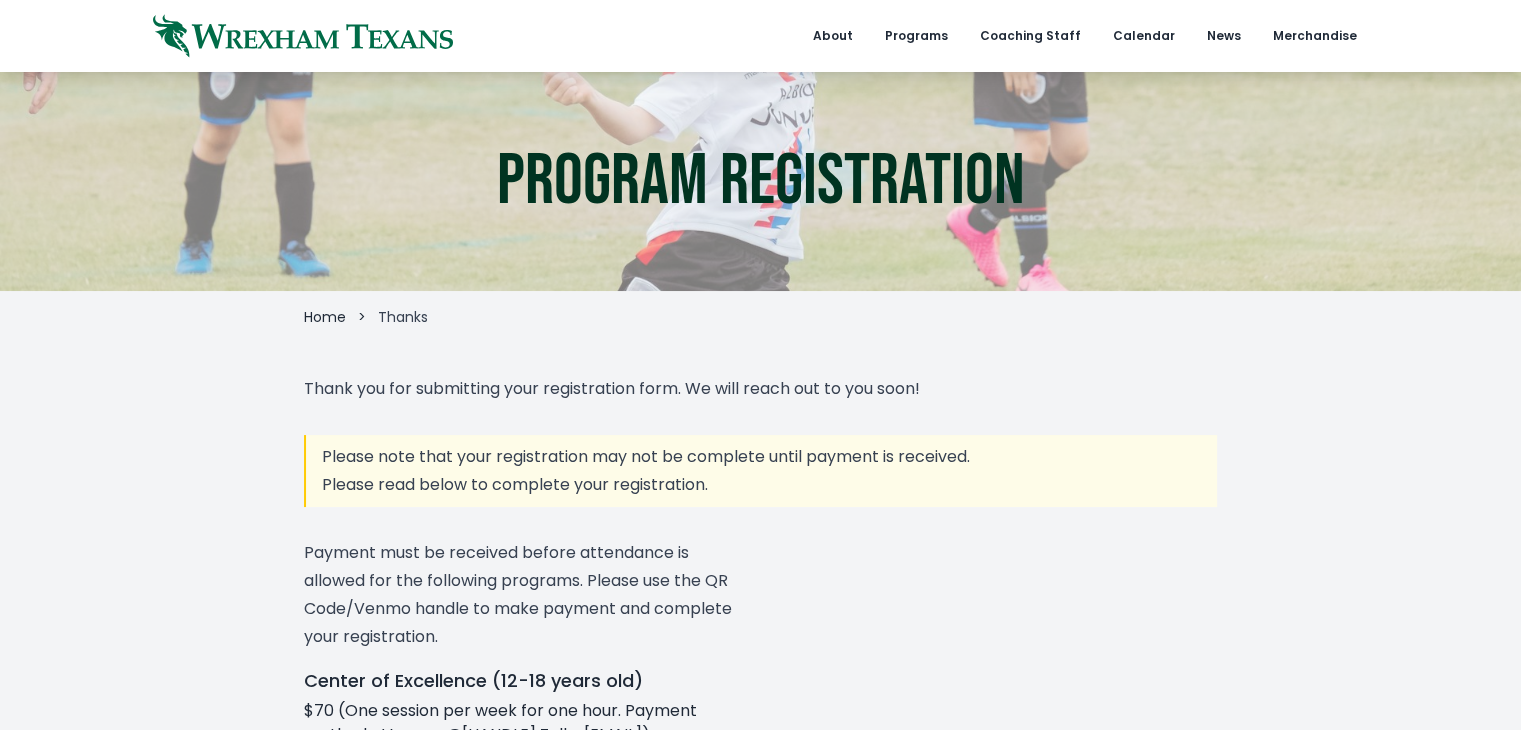 scroll, scrollTop: 0, scrollLeft: 0, axis: both 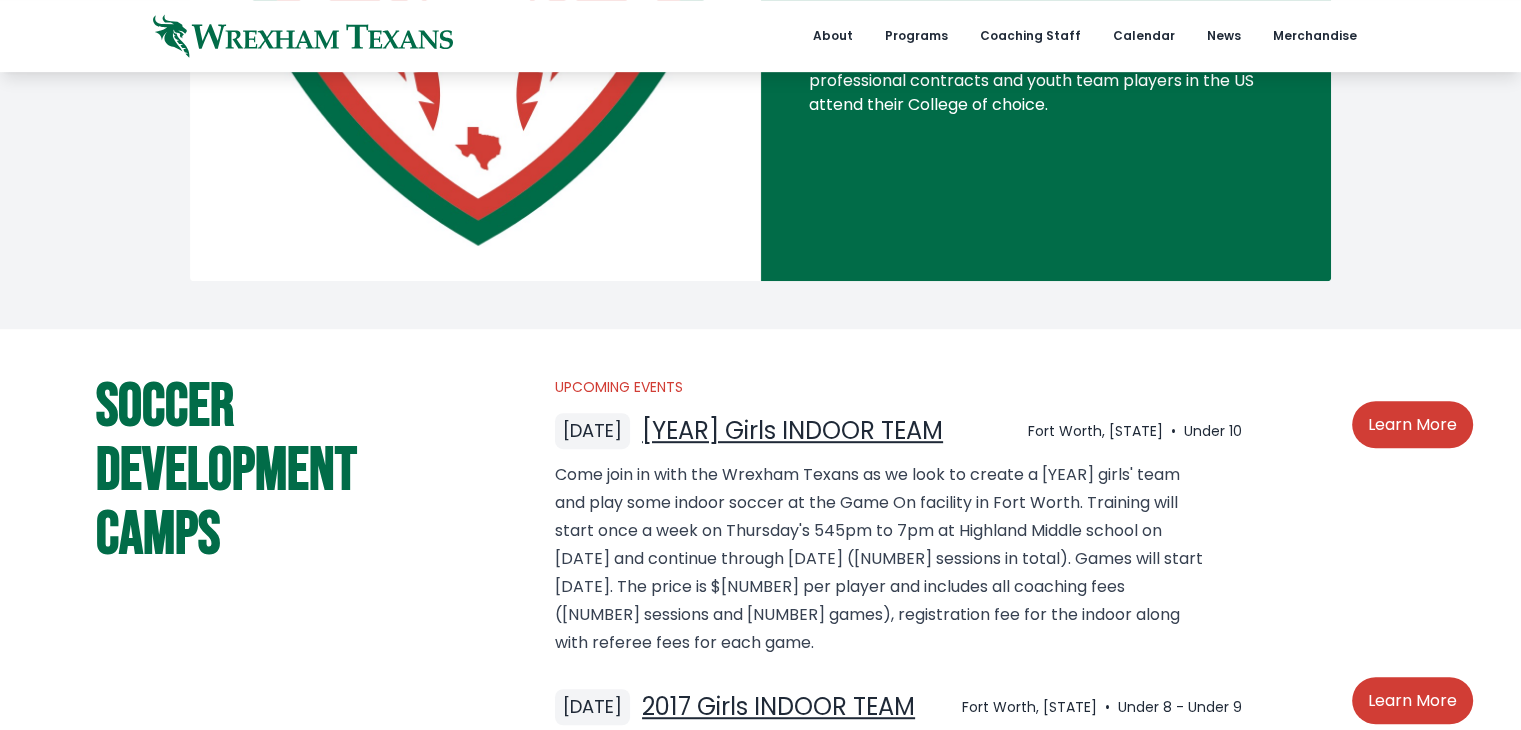 click on "[YEAR] Girls INDOOR TEAM" at bounding box center [792, 430] 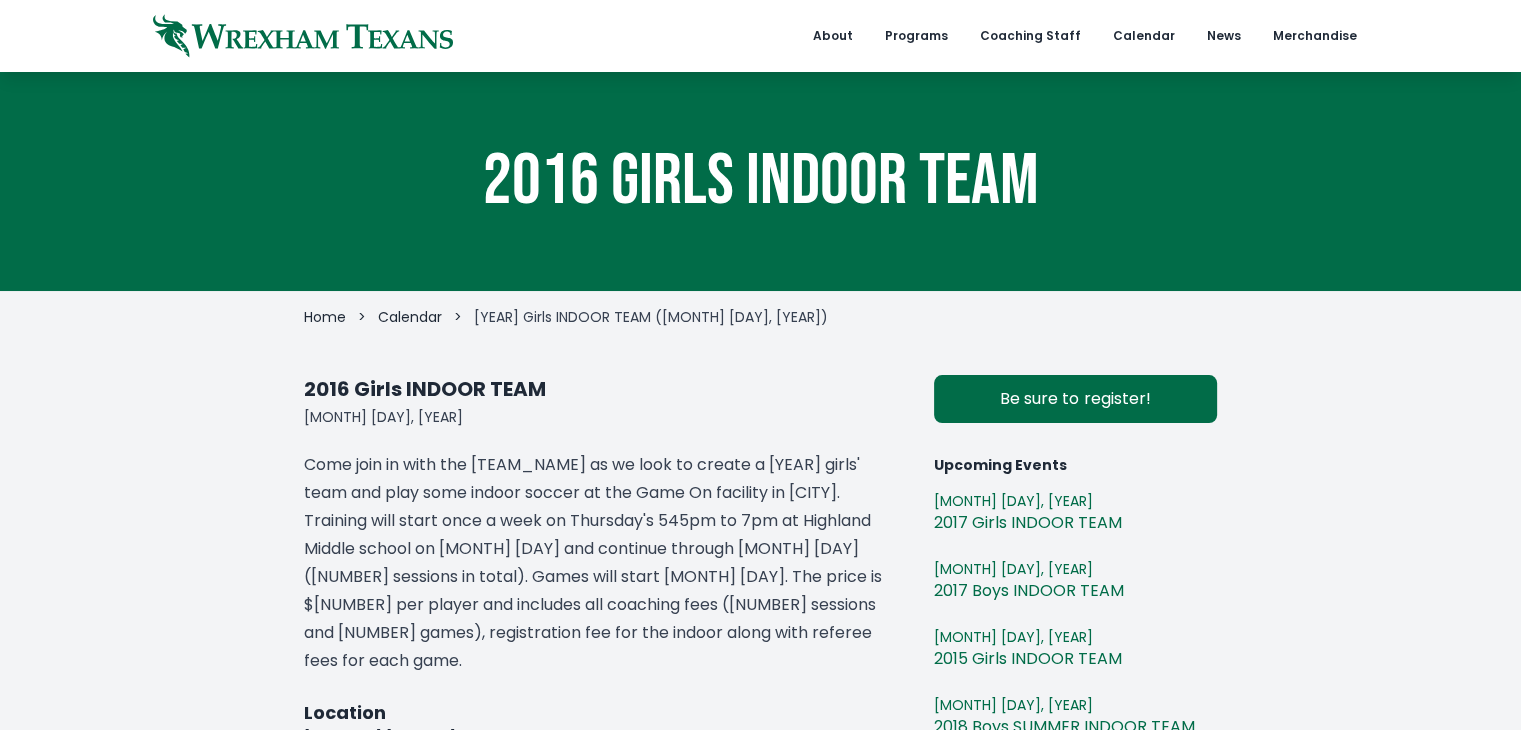 scroll, scrollTop: 554, scrollLeft: 0, axis: vertical 